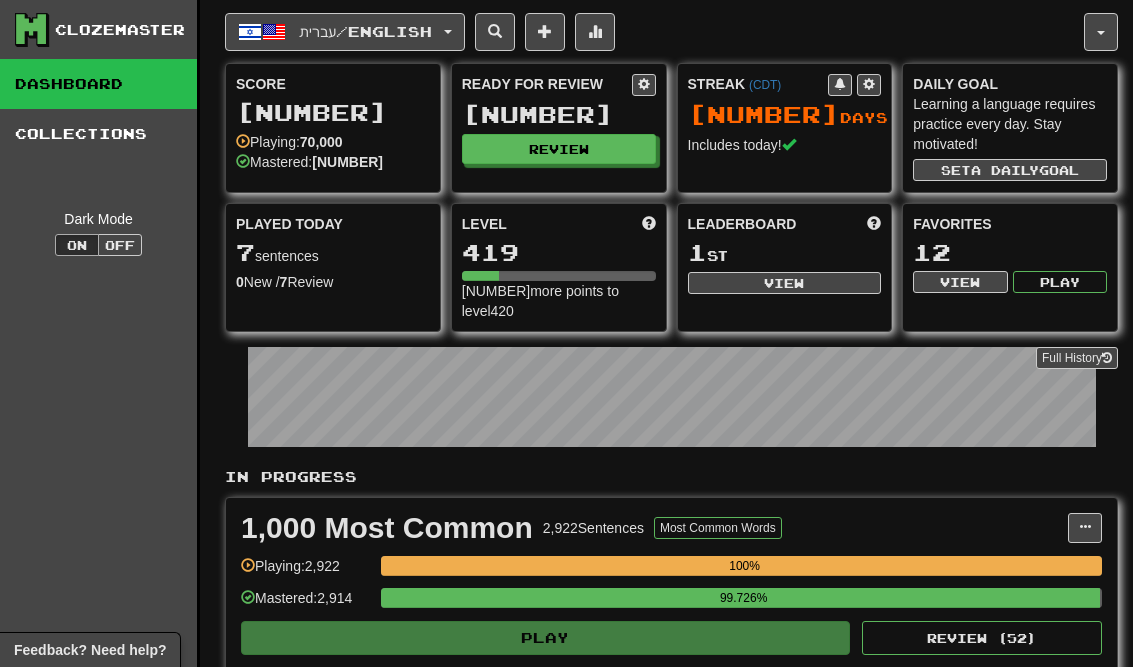 scroll, scrollTop: 0, scrollLeft: 0, axis: both 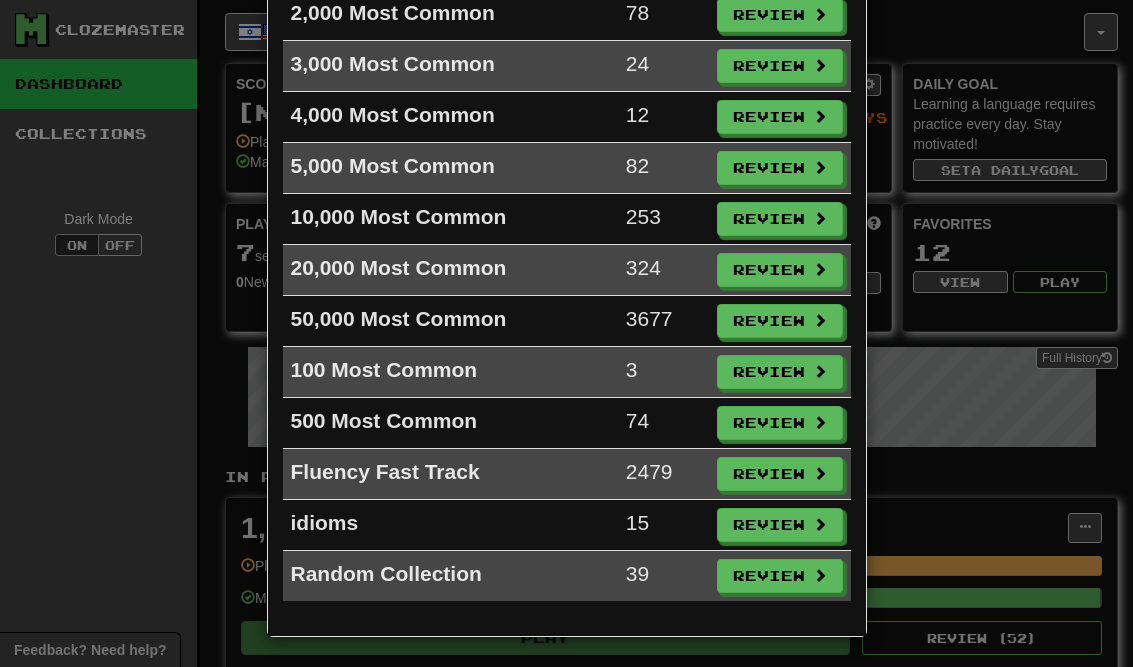 click on "Review" at bounding box center (780, 525) 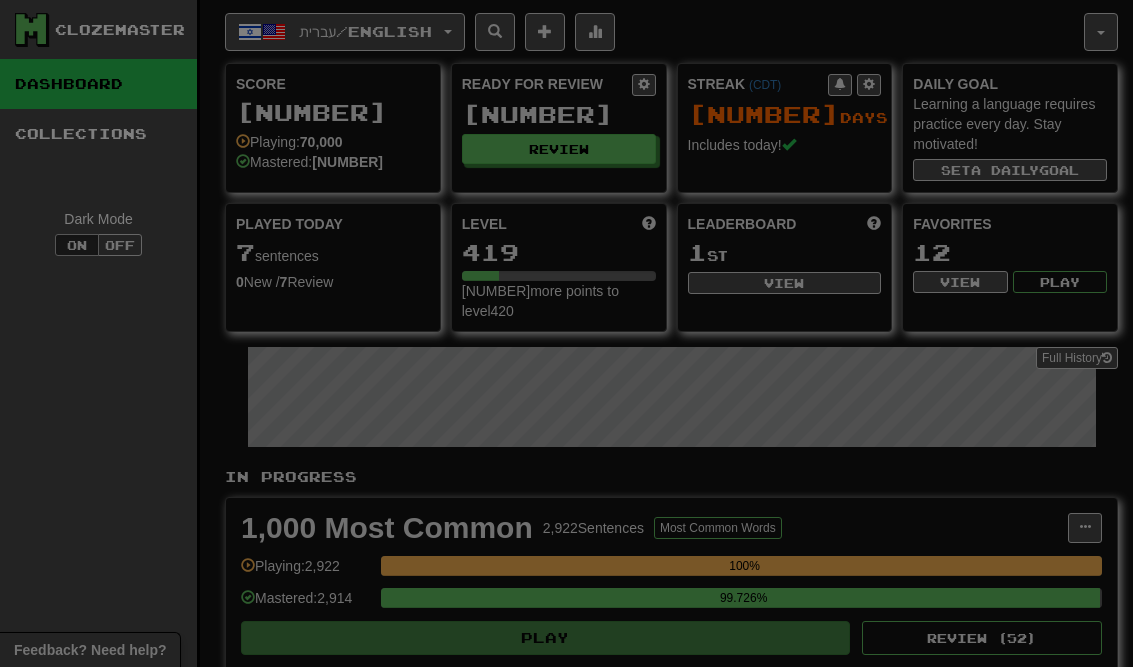 select on "**" 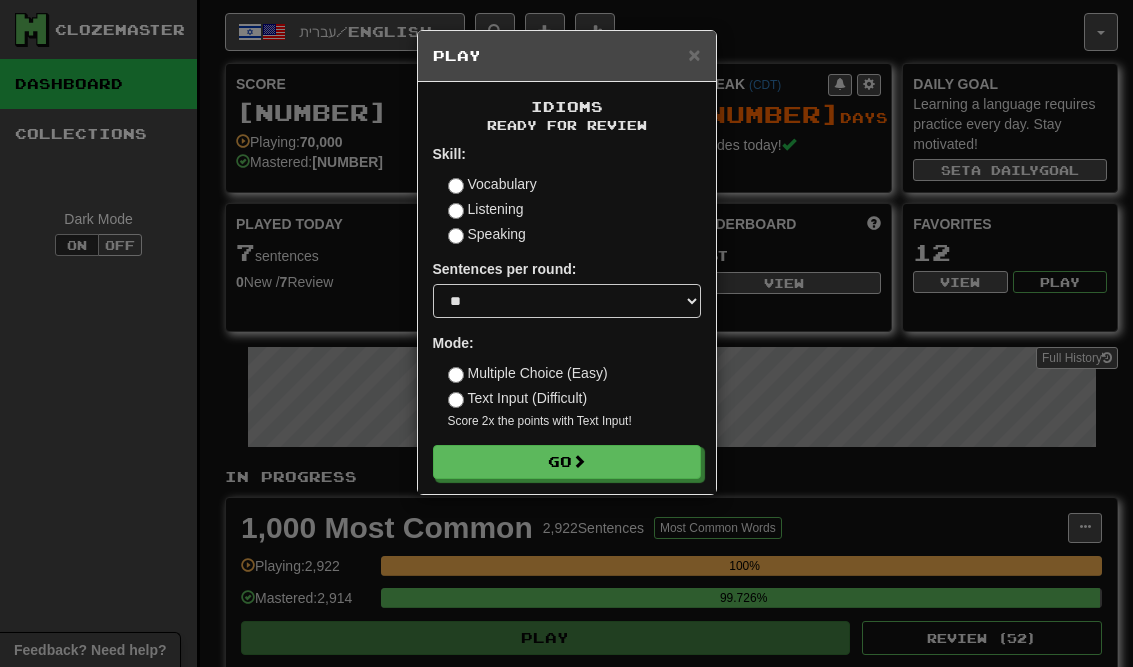 click on "Skill: Vocabulary Listening Speaking Sentences per round: * ** ** ** ** ** *** ******** Mode: Multiple Choice (Easy) Text Input (Difficult) Score 2x the points with Text Input ! Go" at bounding box center (567, 311) 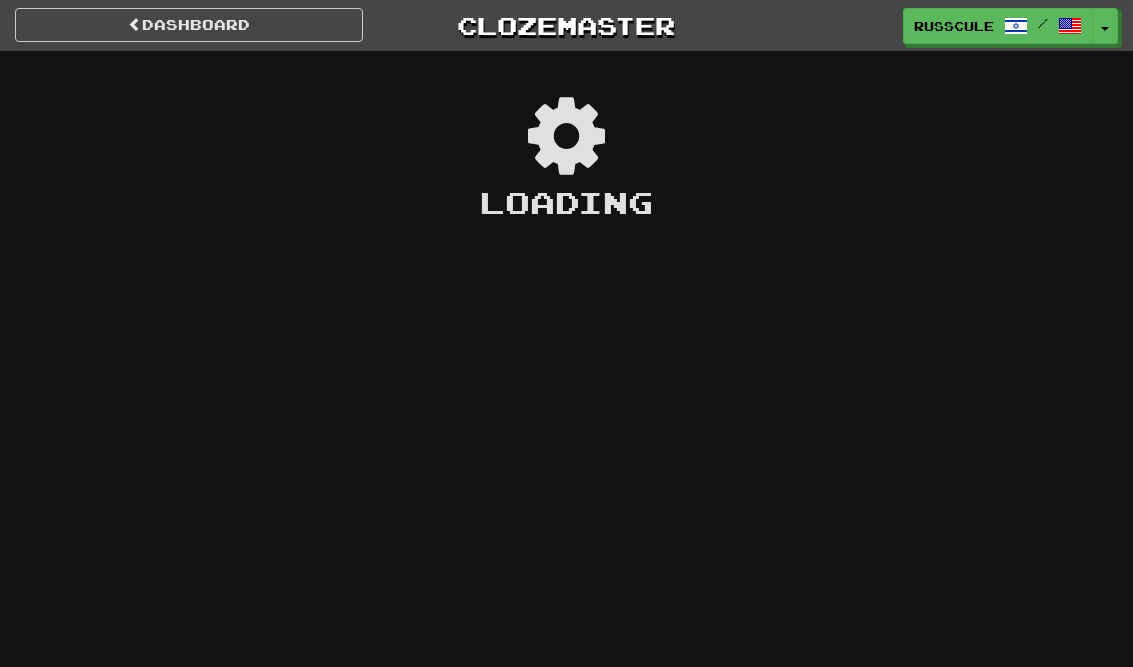scroll, scrollTop: 0, scrollLeft: 0, axis: both 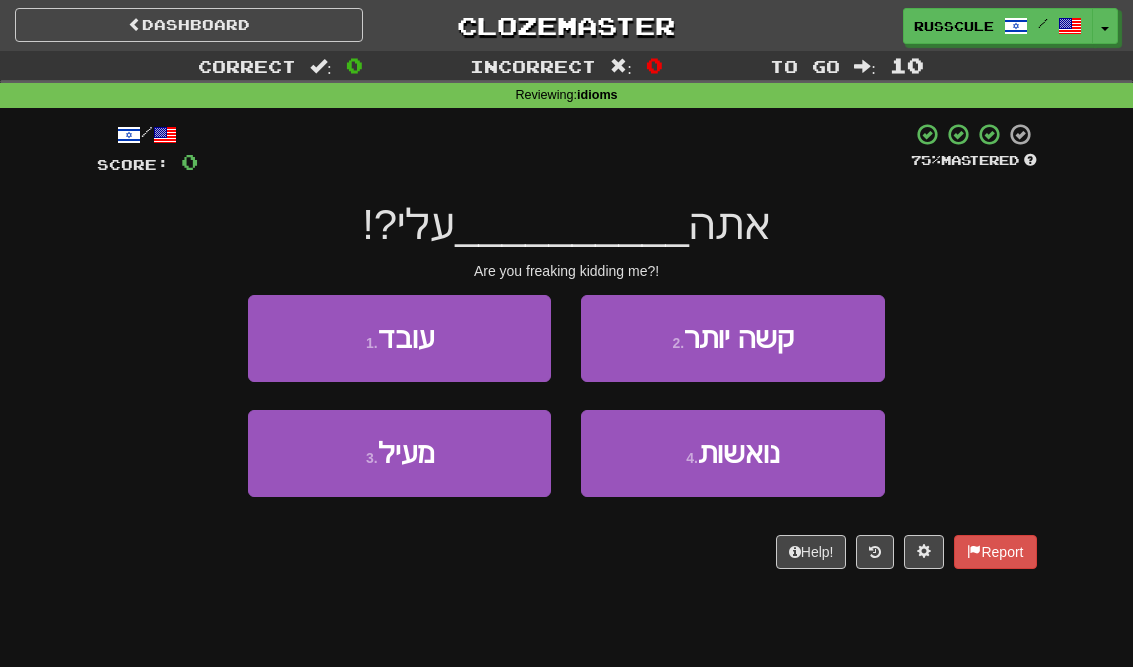 click on "1 .  עובד" at bounding box center (399, 338) 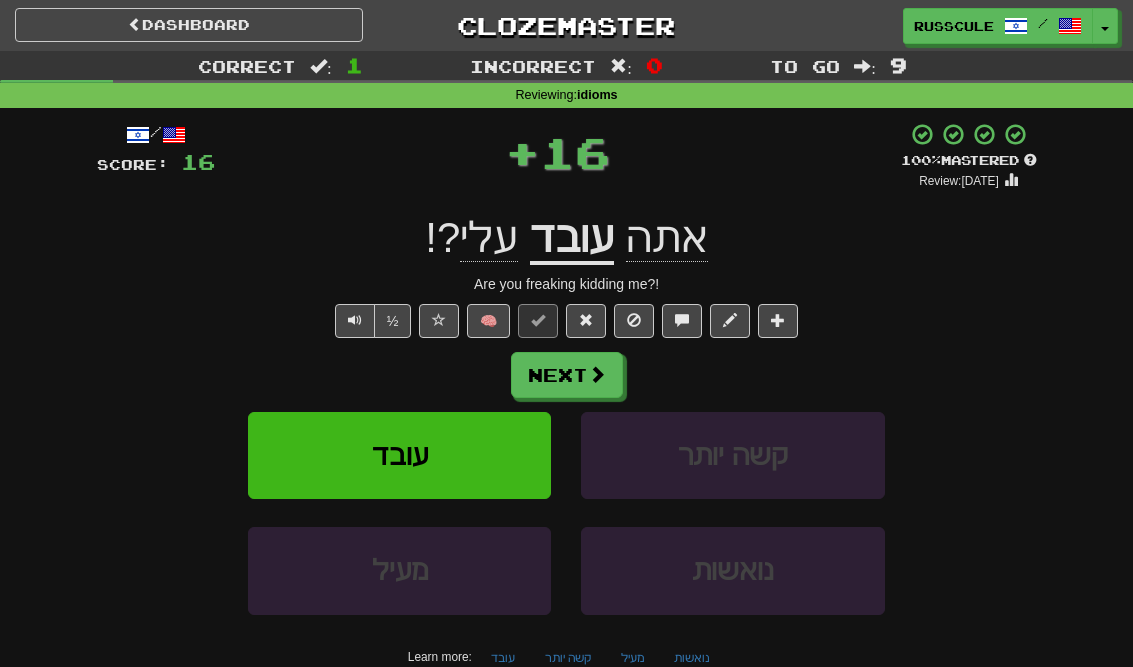 click at bounding box center (597, 374) 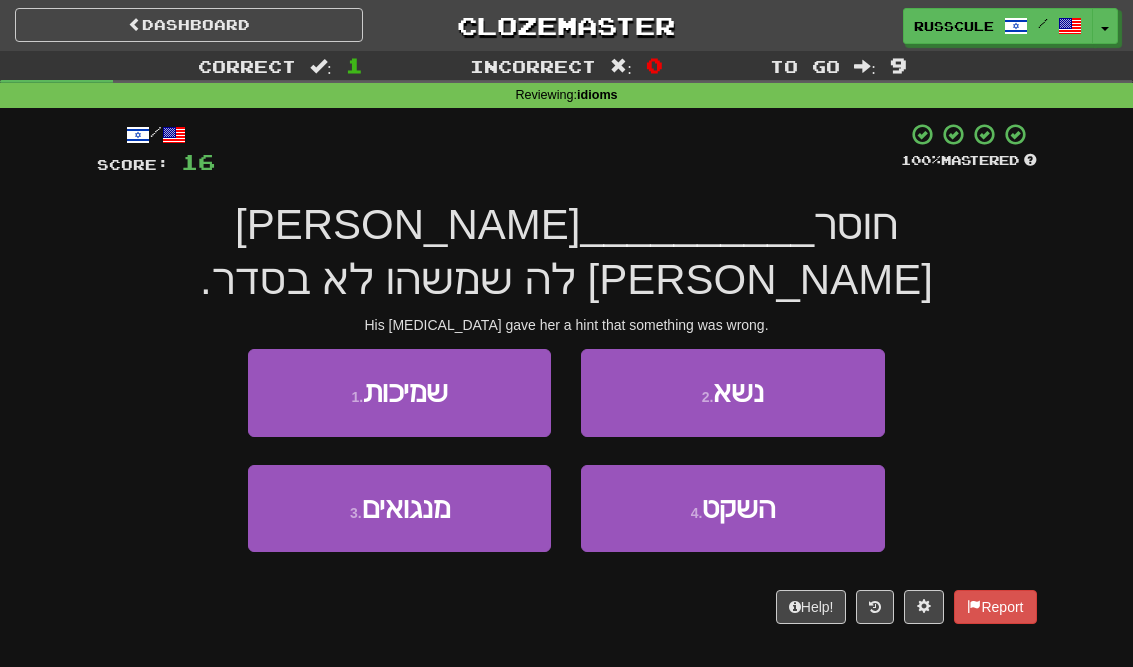 click on "4 .  השקט" at bounding box center (732, 508) 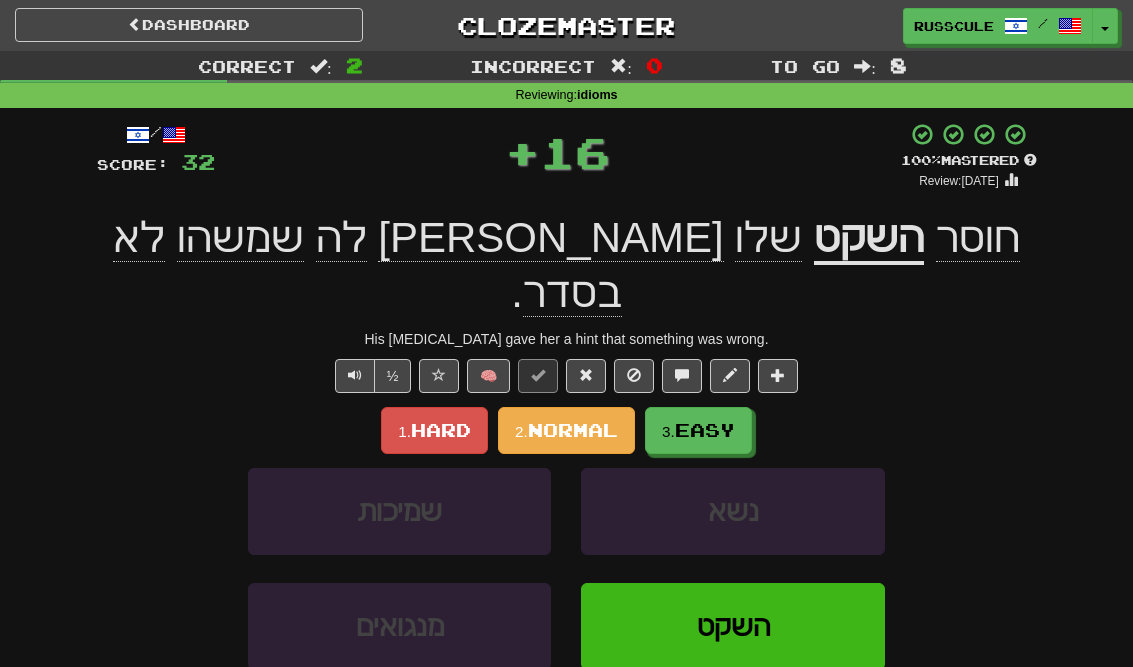click on "3.  Easy" at bounding box center (698, 430) 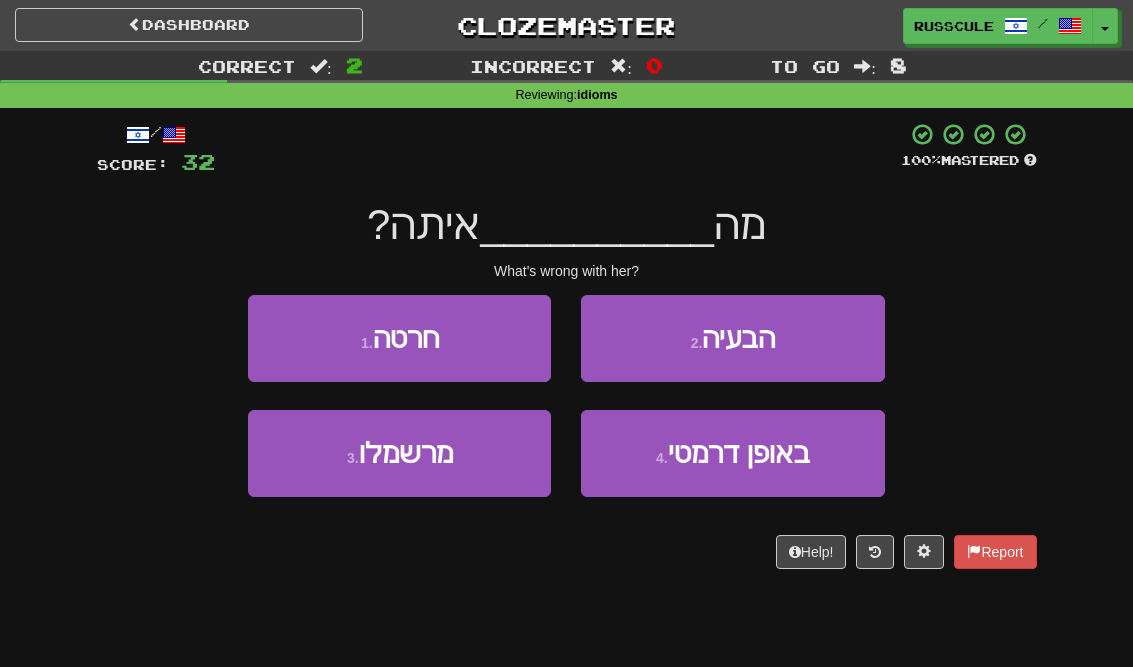 click on "2 .  הבעיה" at bounding box center (732, 338) 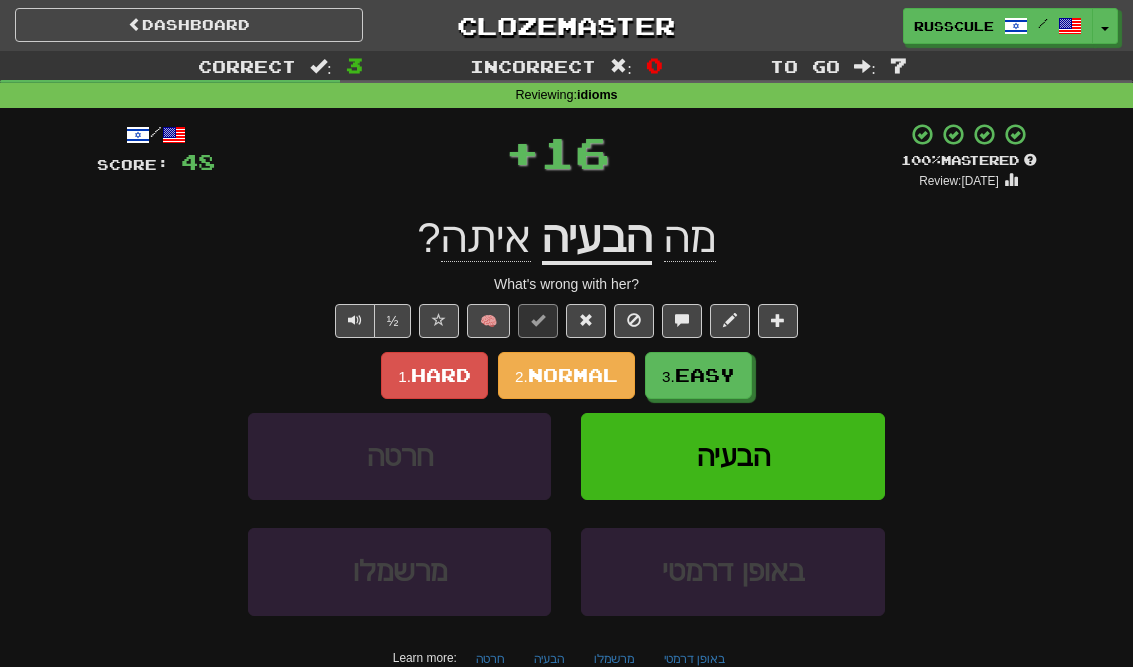 click on "3.  Easy" at bounding box center (698, 375) 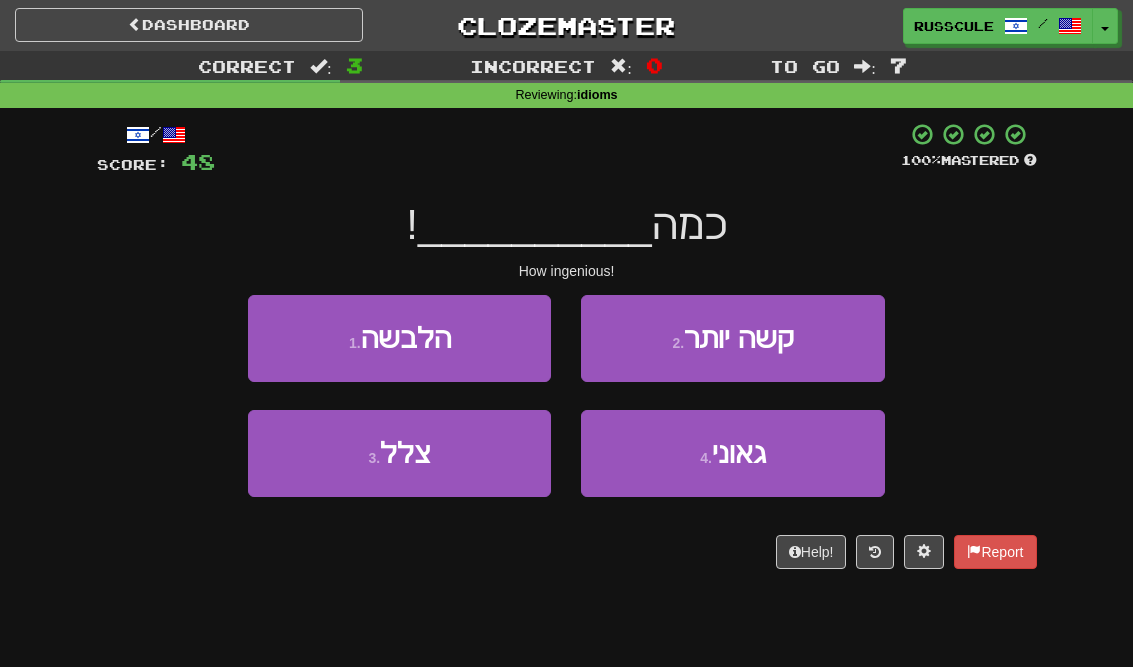 click on "גאוני" at bounding box center [739, 453] 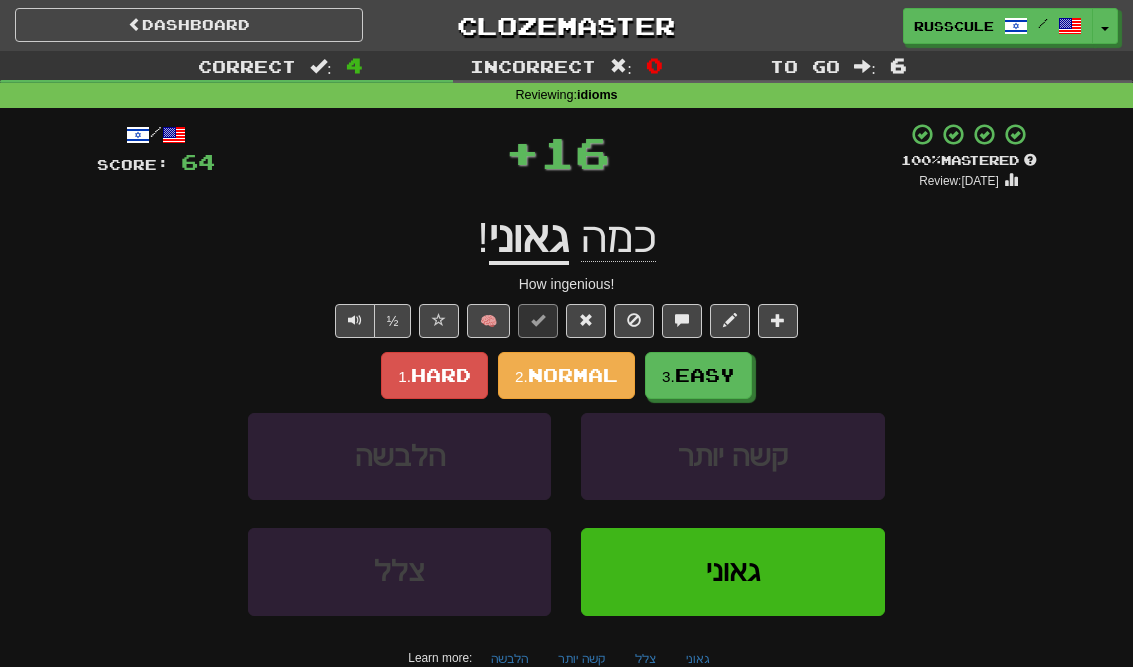 click on "Easy" at bounding box center (705, 375) 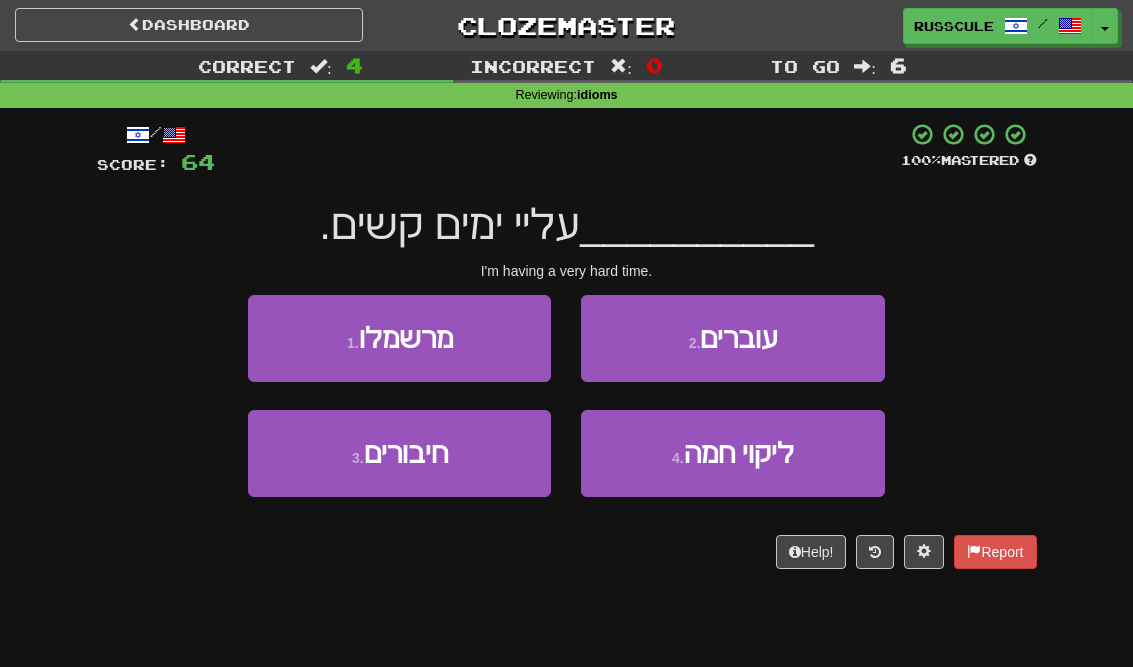 click on "2 .  עוברים" at bounding box center [732, 338] 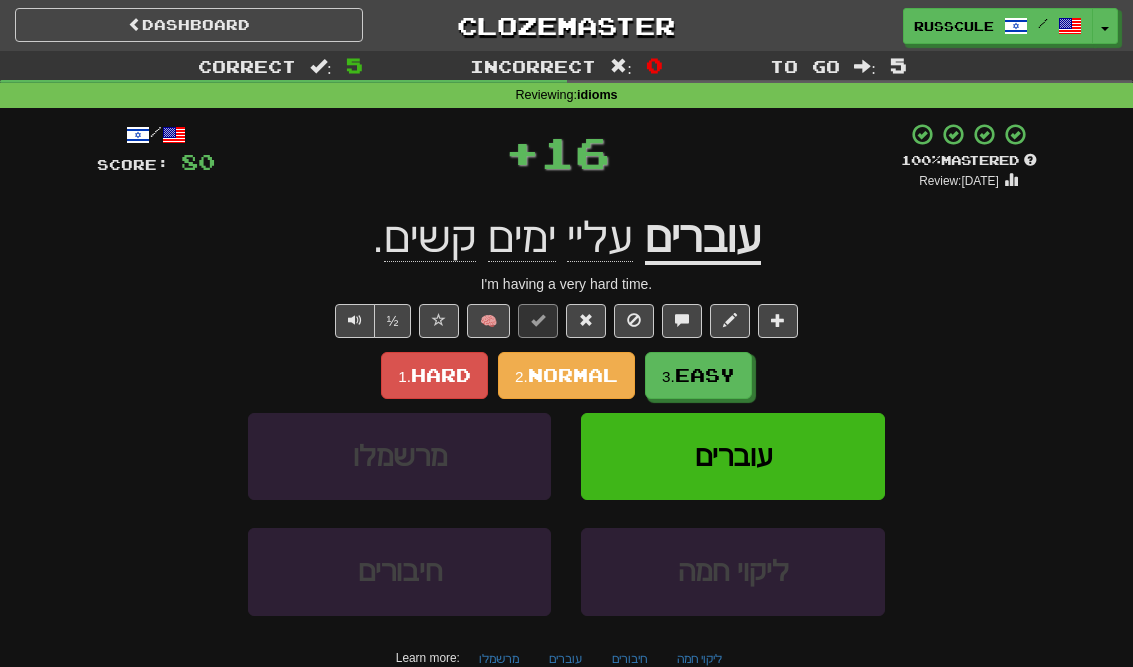 click on "3.  Easy" at bounding box center (698, 375) 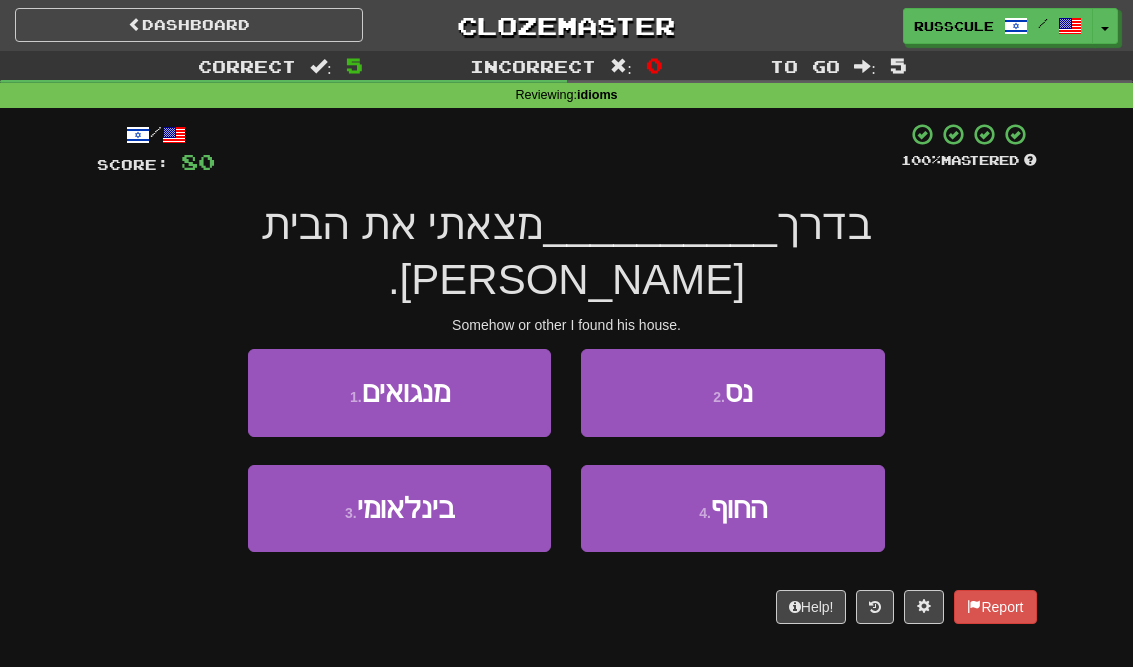 click on "2 .  נס" at bounding box center (732, 392) 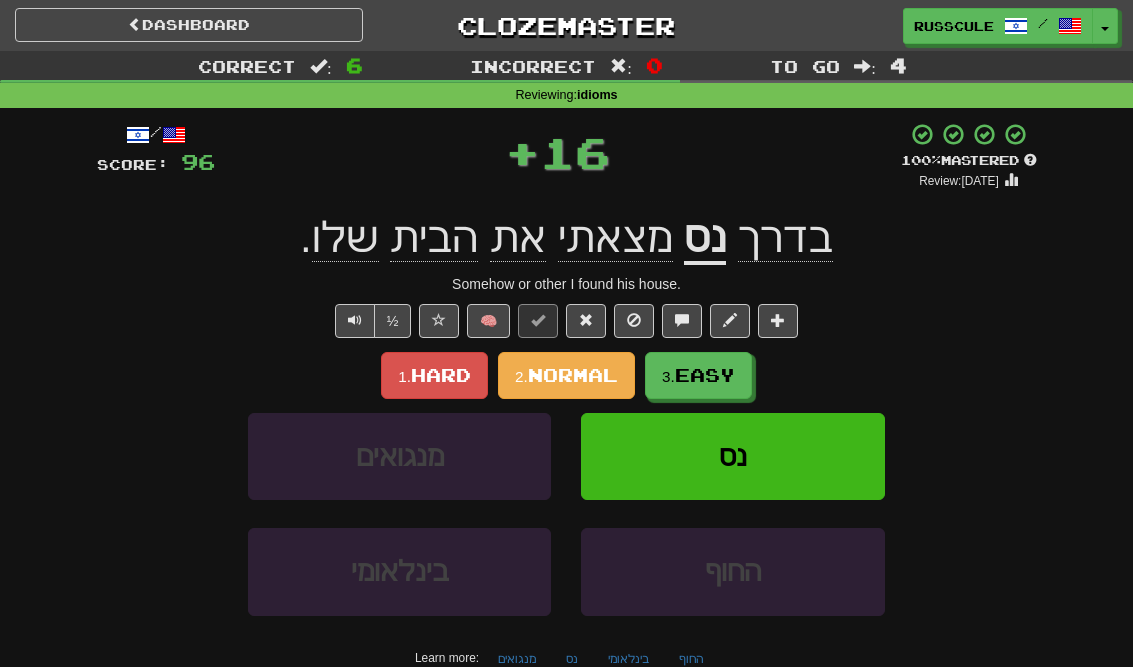click on "Easy" at bounding box center (705, 375) 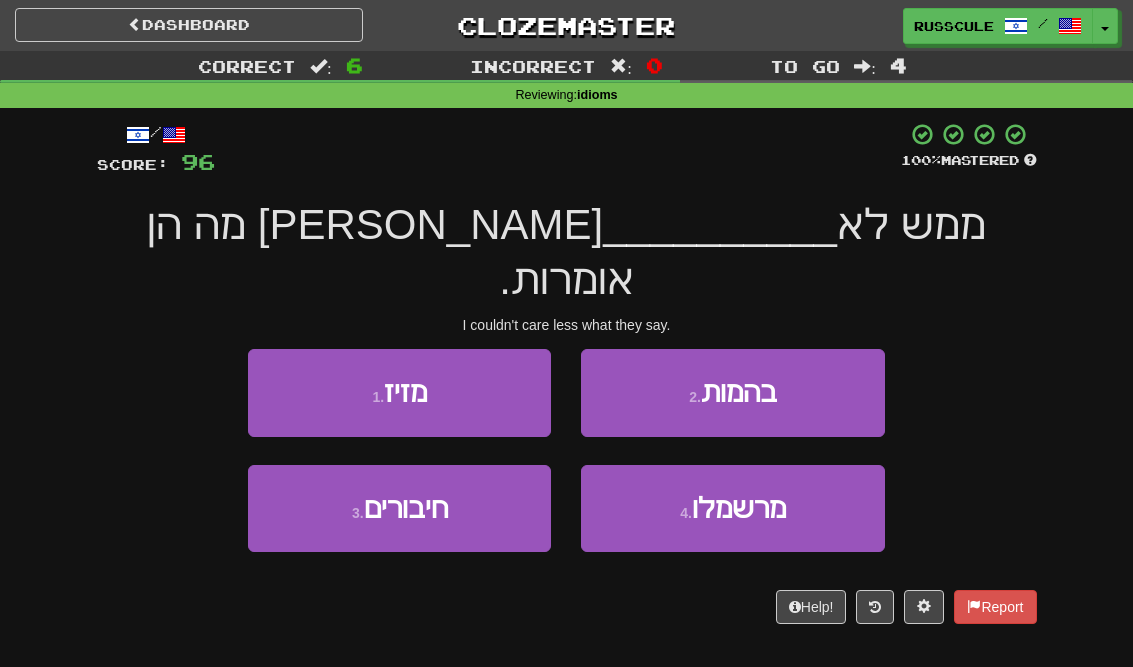 click on "1 .  מזיז" at bounding box center [399, 392] 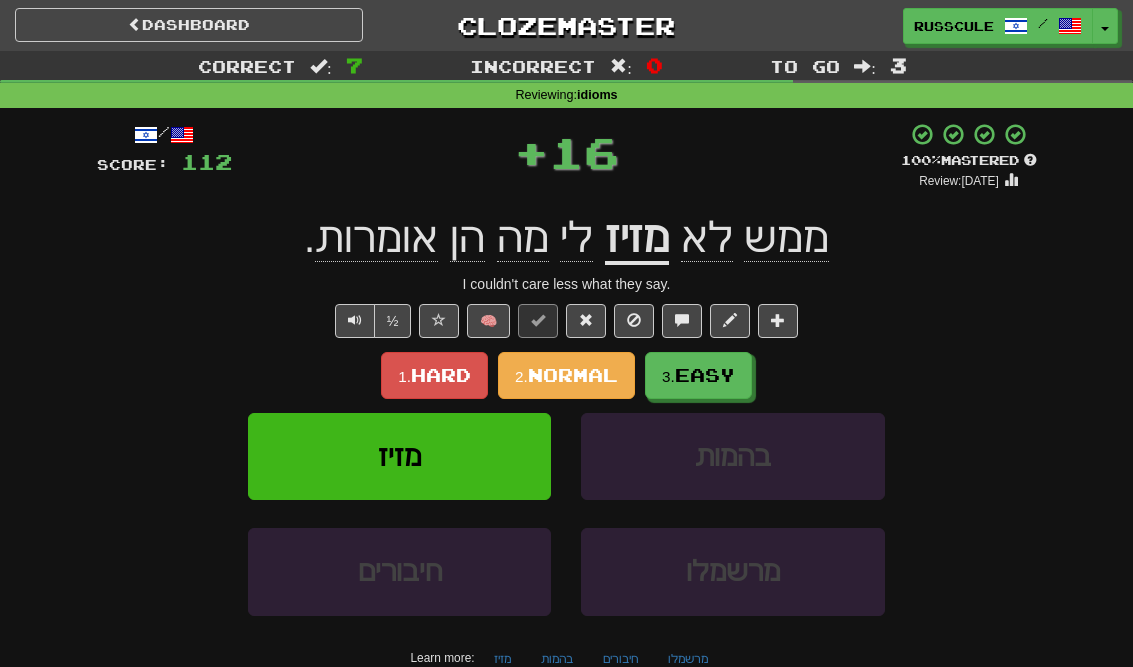 click on "Easy" at bounding box center [705, 375] 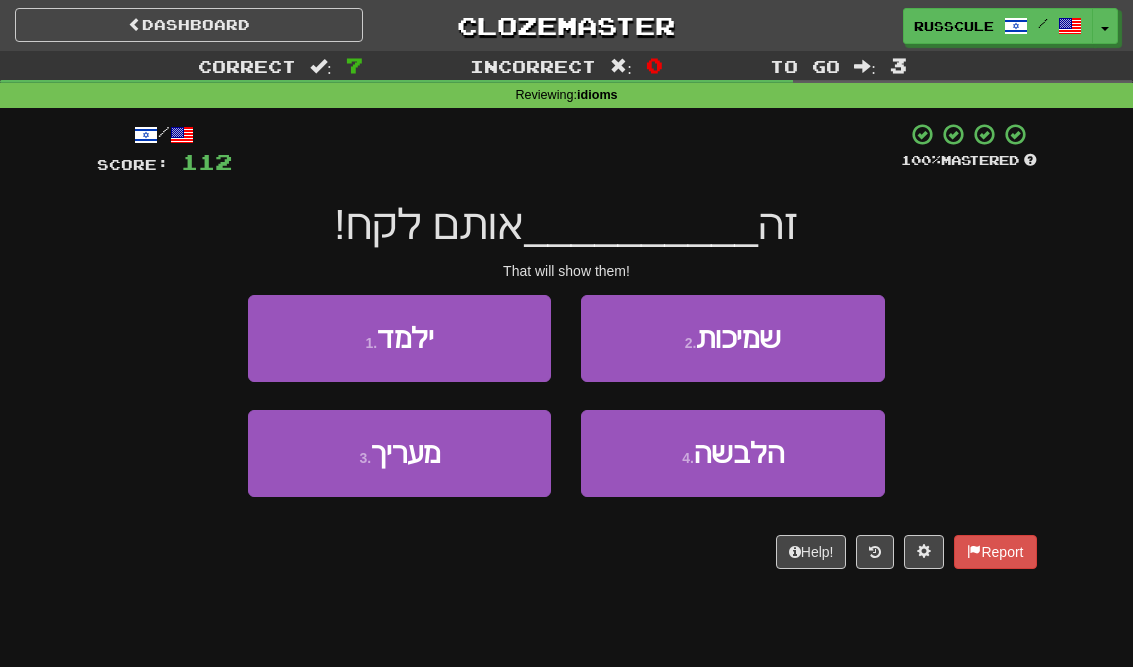 click on "3 .  מעריך" at bounding box center (399, 453) 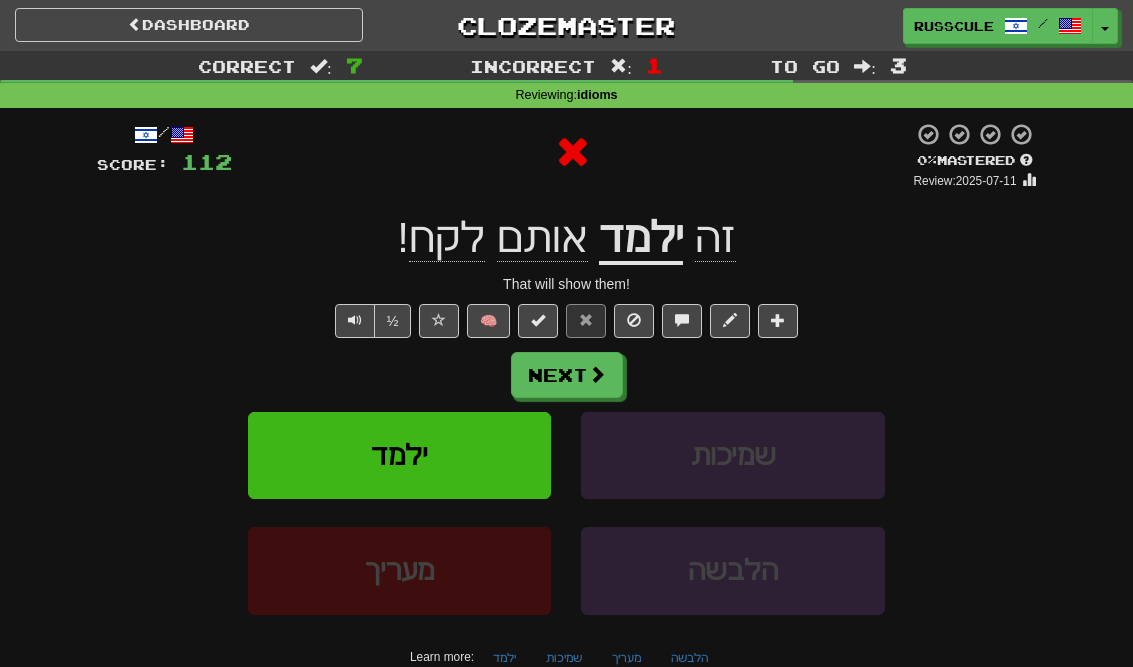 click on "Next" at bounding box center [567, 375] 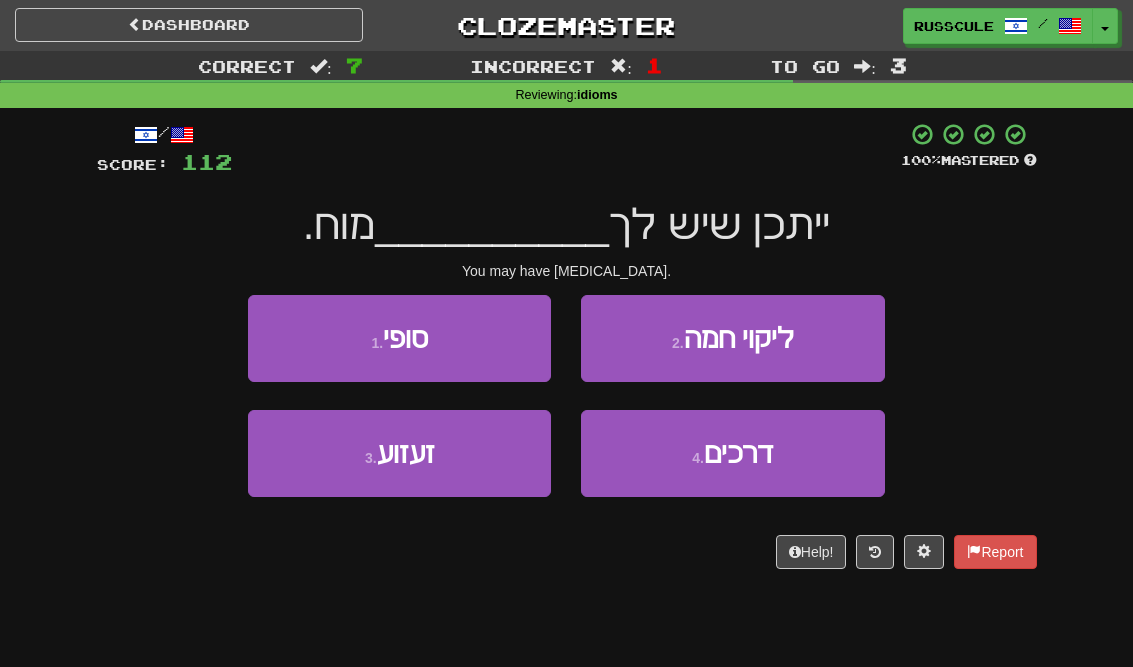 click on "דרכים" at bounding box center (739, 453) 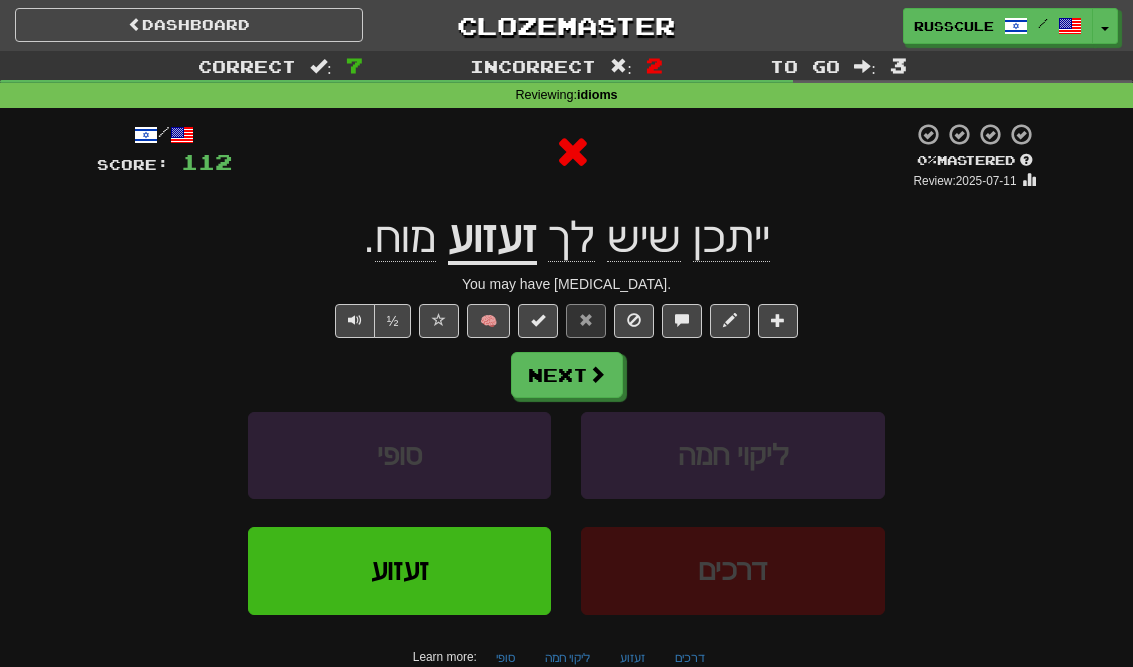 click on "Next" at bounding box center (567, 375) 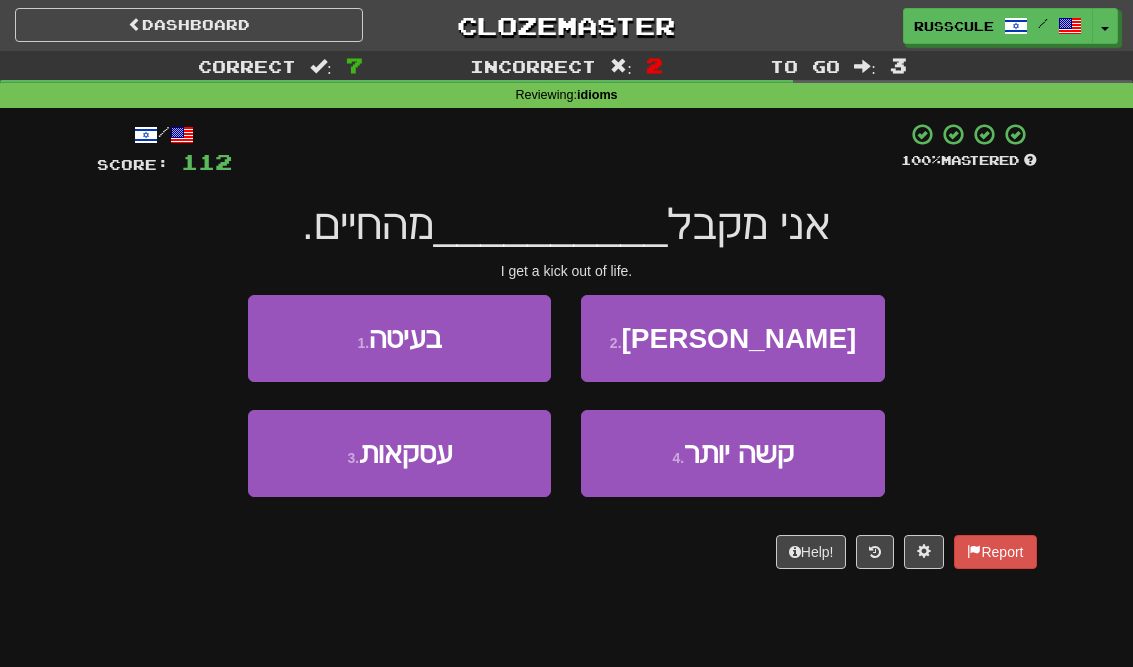 click on "1 .  בעיטה" at bounding box center (399, 338) 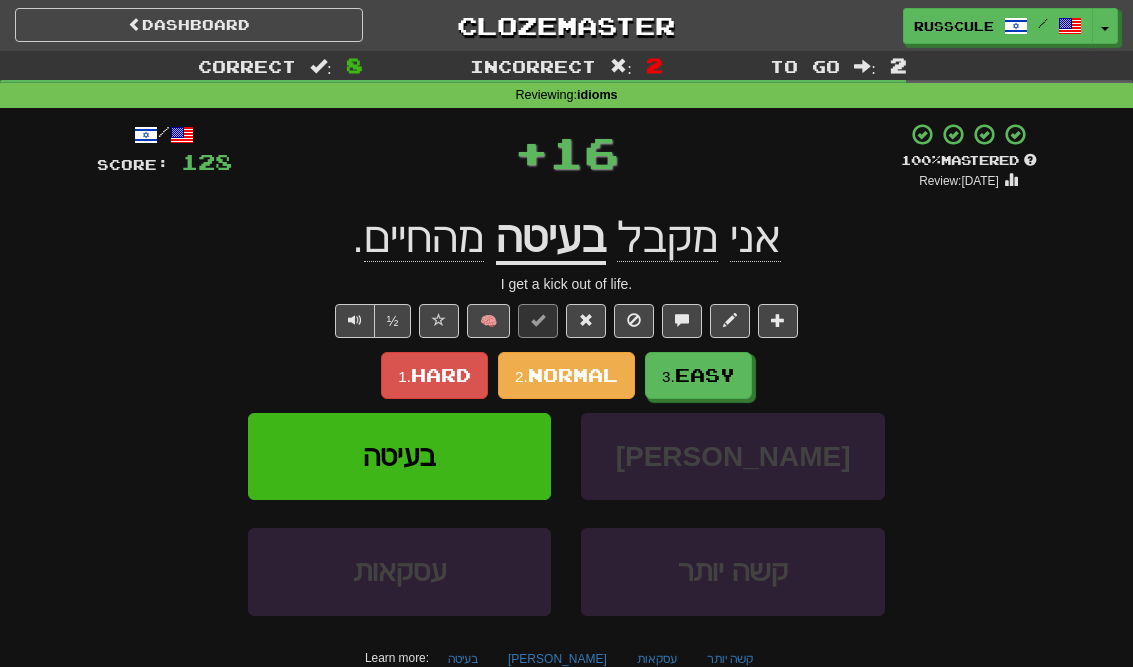 click on "Easy" at bounding box center [705, 375] 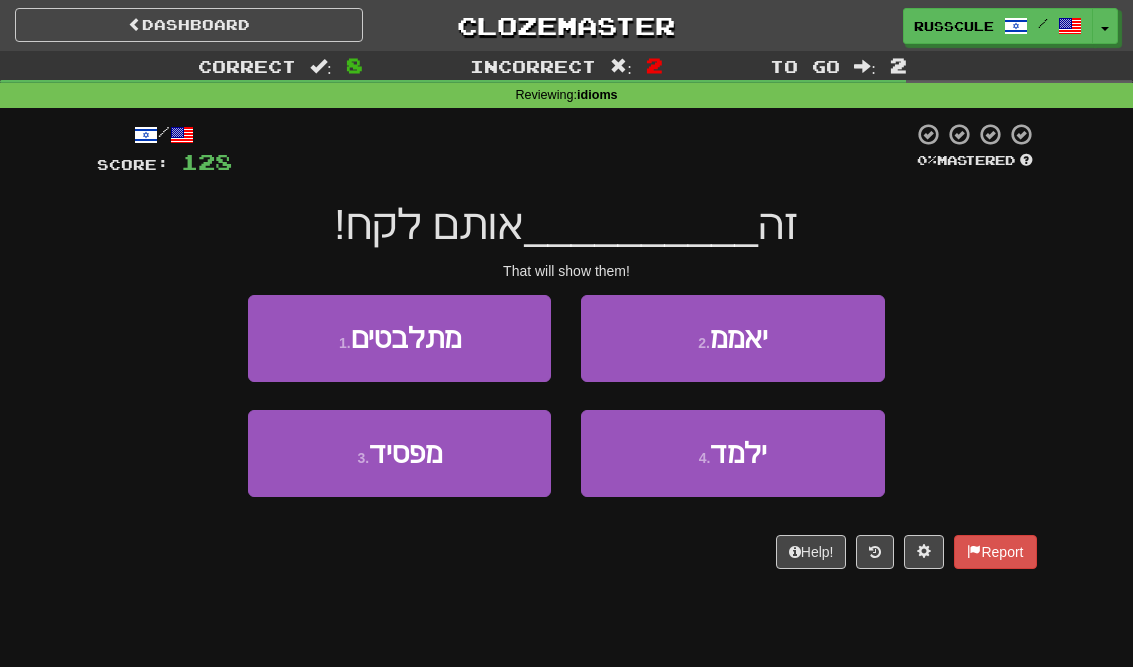 click on "ילמד" at bounding box center (738, 453) 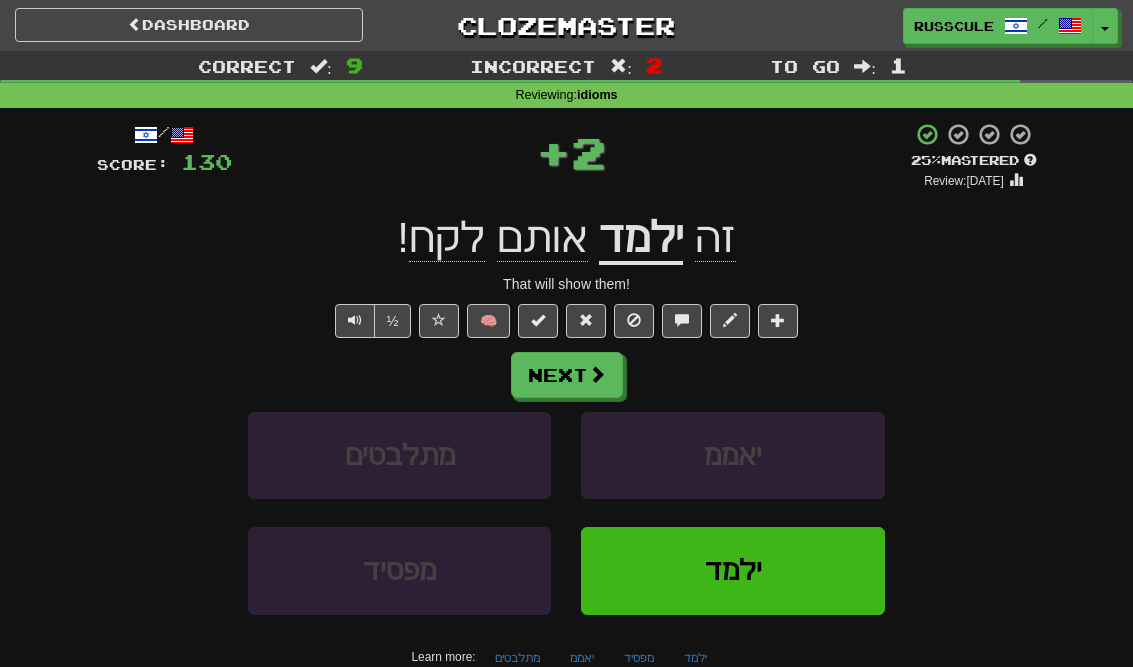 click on "Next" at bounding box center [567, 375] 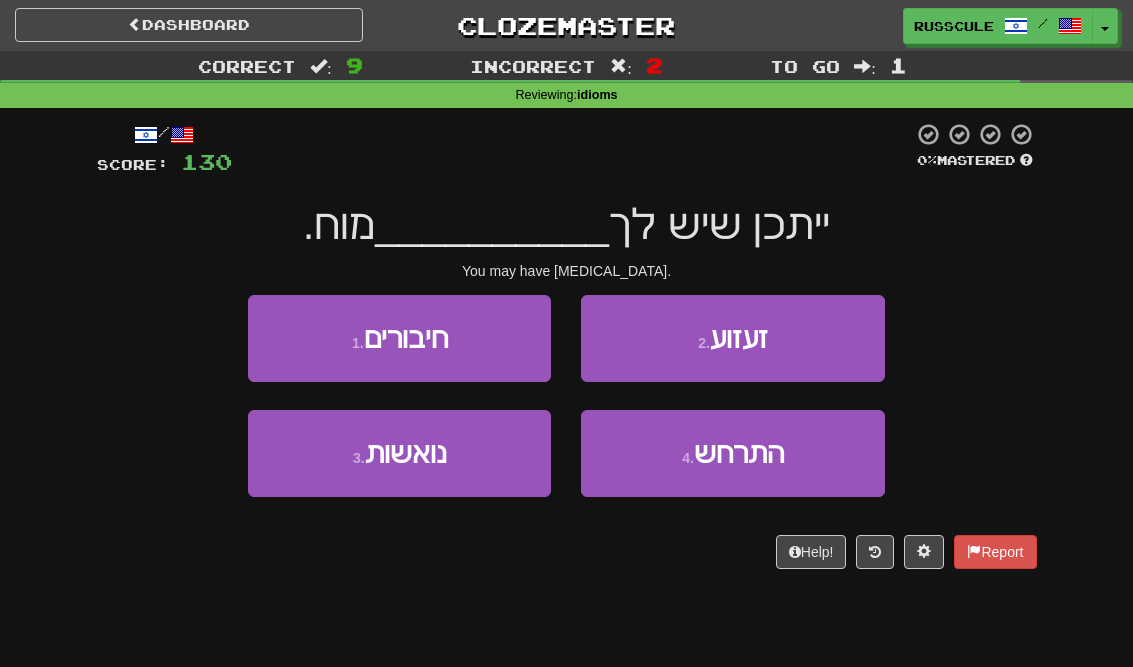 click on "2 .  זעזוע" at bounding box center [732, 338] 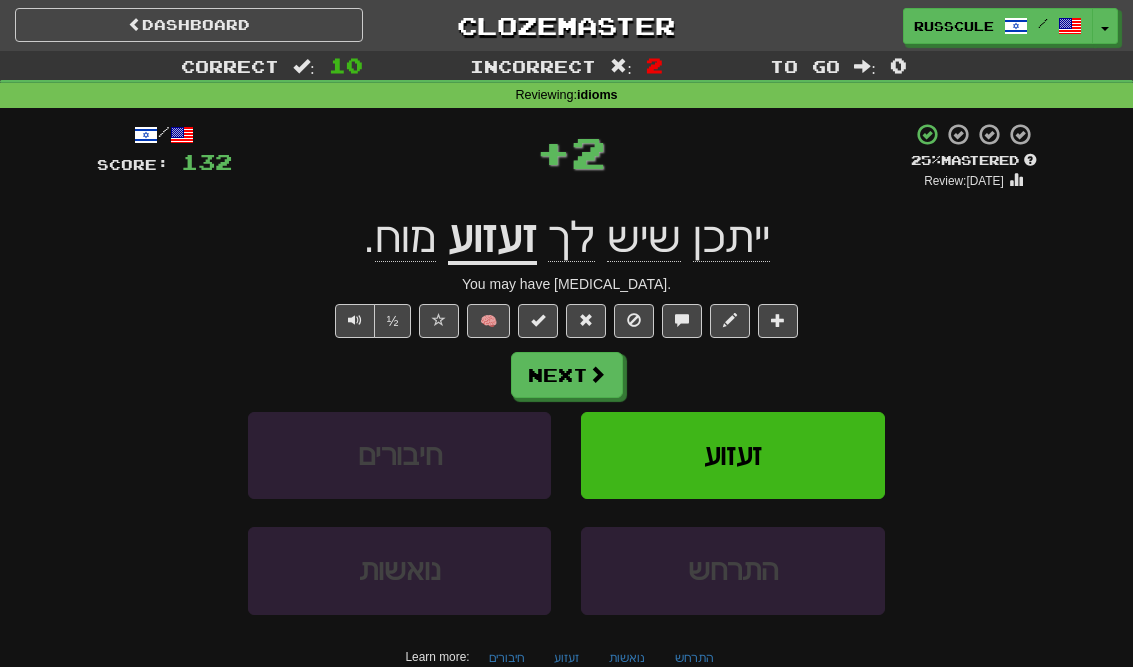 click on "Next" at bounding box center (567, 375) 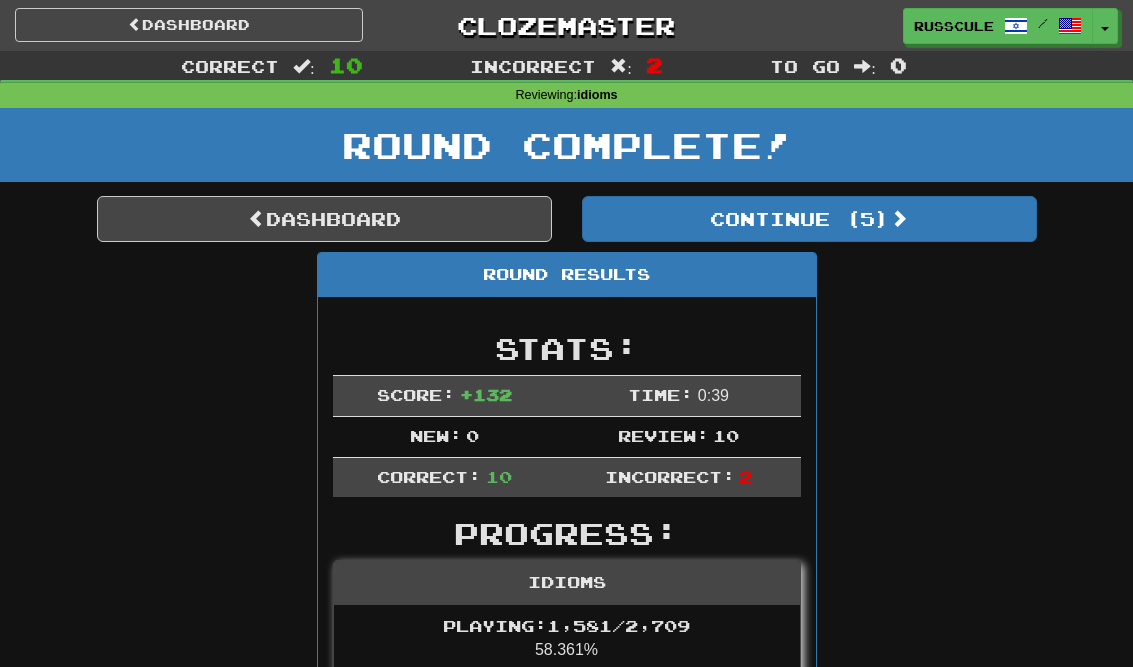 click on "Continue ( 5 )" at bounding box center (809, 219) 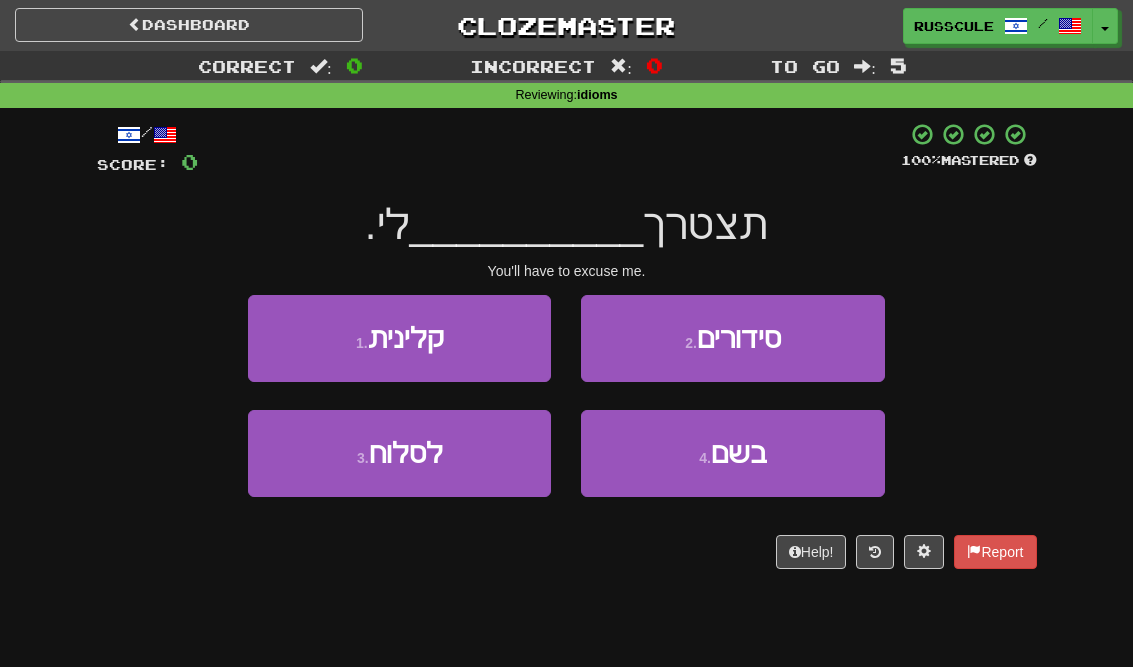 click on "3 .  לסלוח" at bounding box center [399, 453] 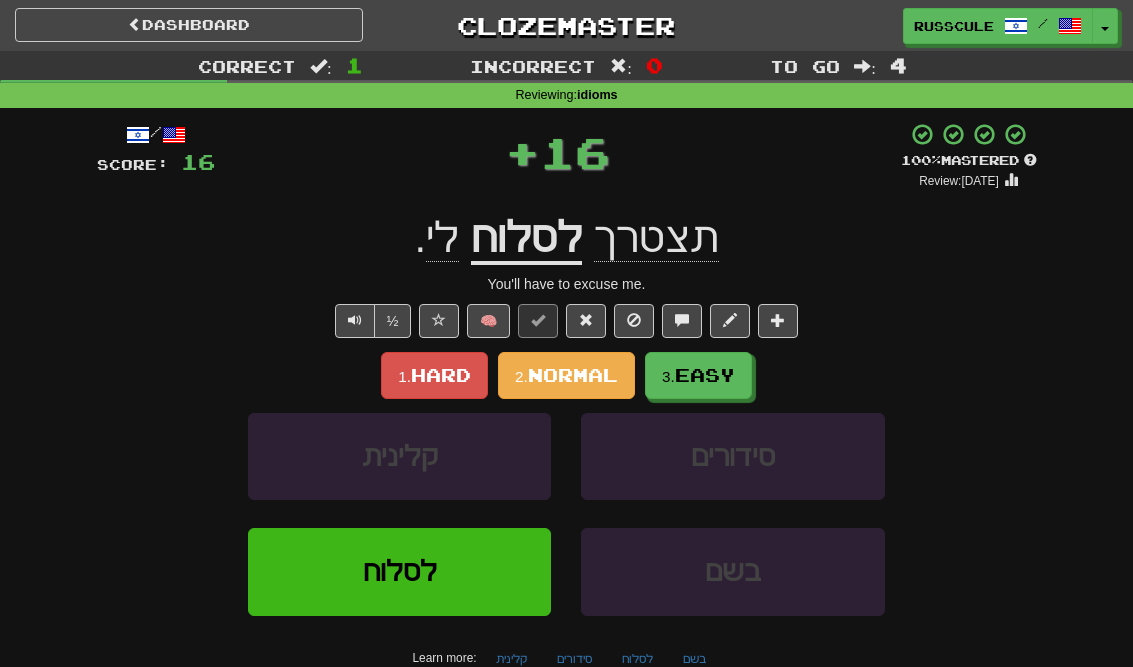 click on "Easy" at bounding box center [705, 375] 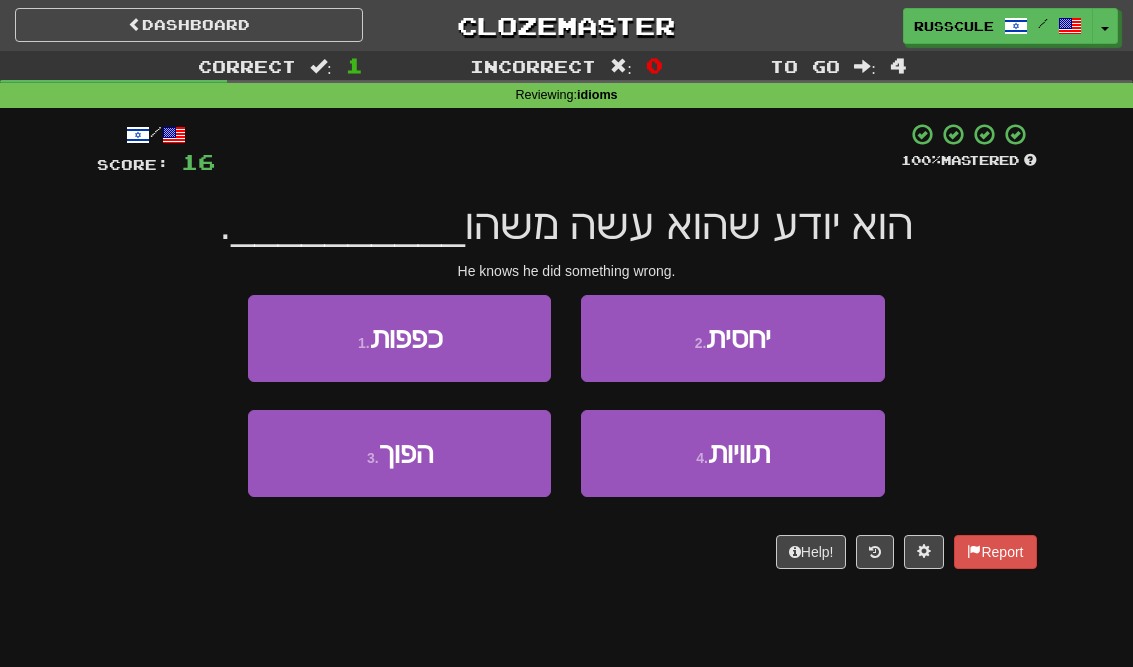 click on "3 .  הפוך" at bounding box center [399, 453] 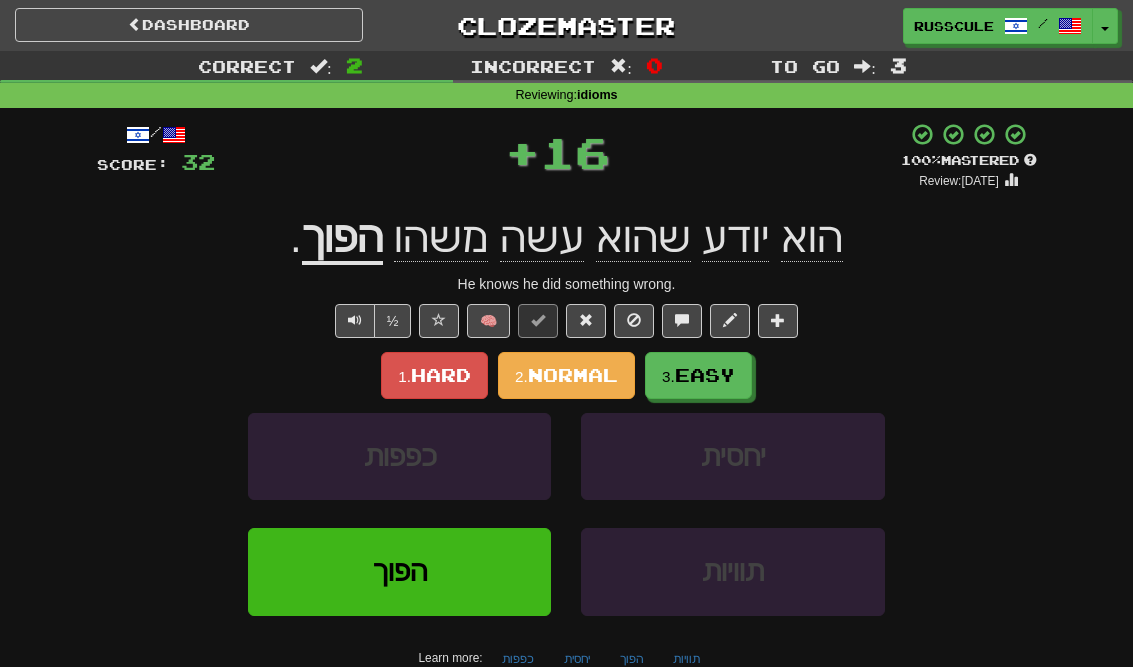 click on "3.  Easy" at bounding box center (698, 375) 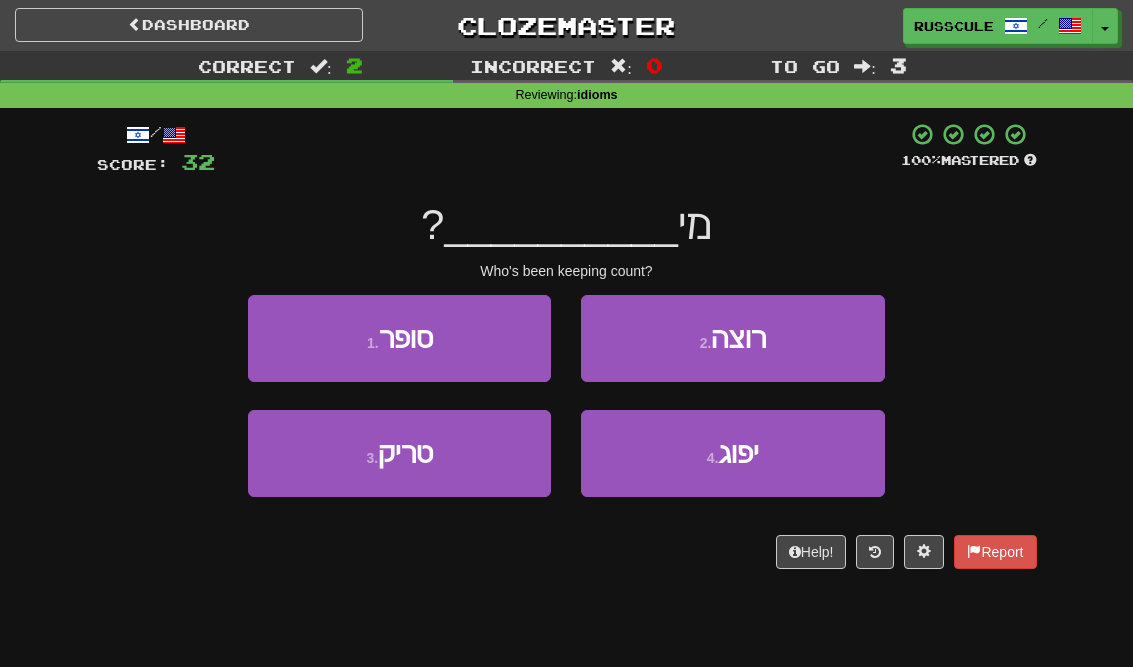 click on "1 .  סופר" at bounding box center [399, 338] 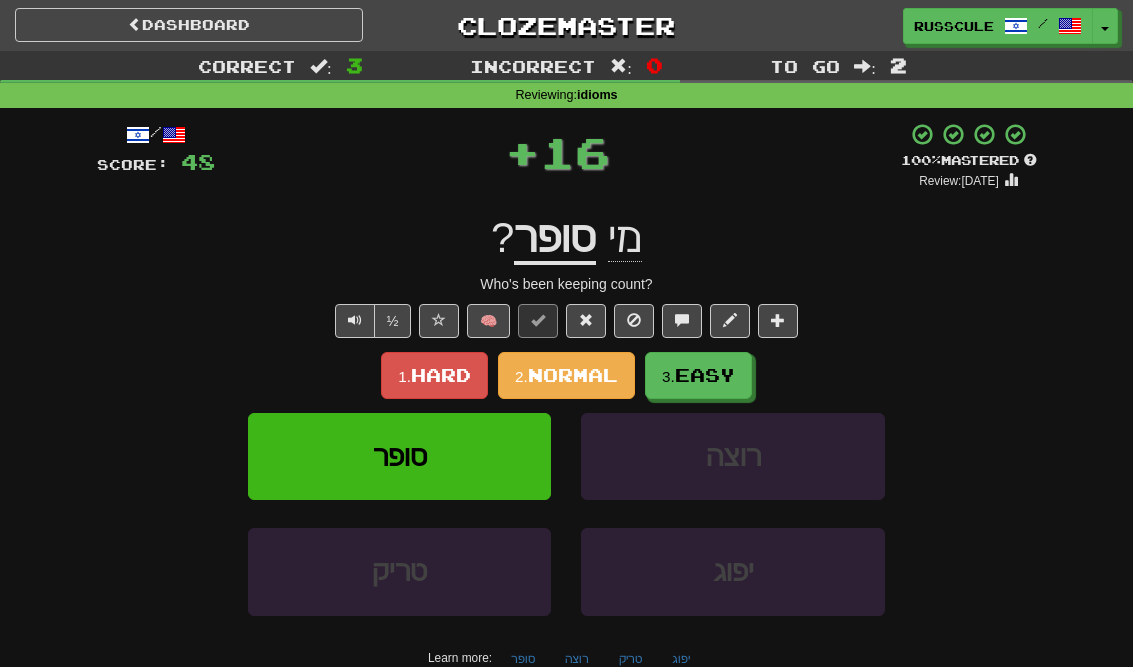 click on "3.  Easy" at bounding box center [698, 375] 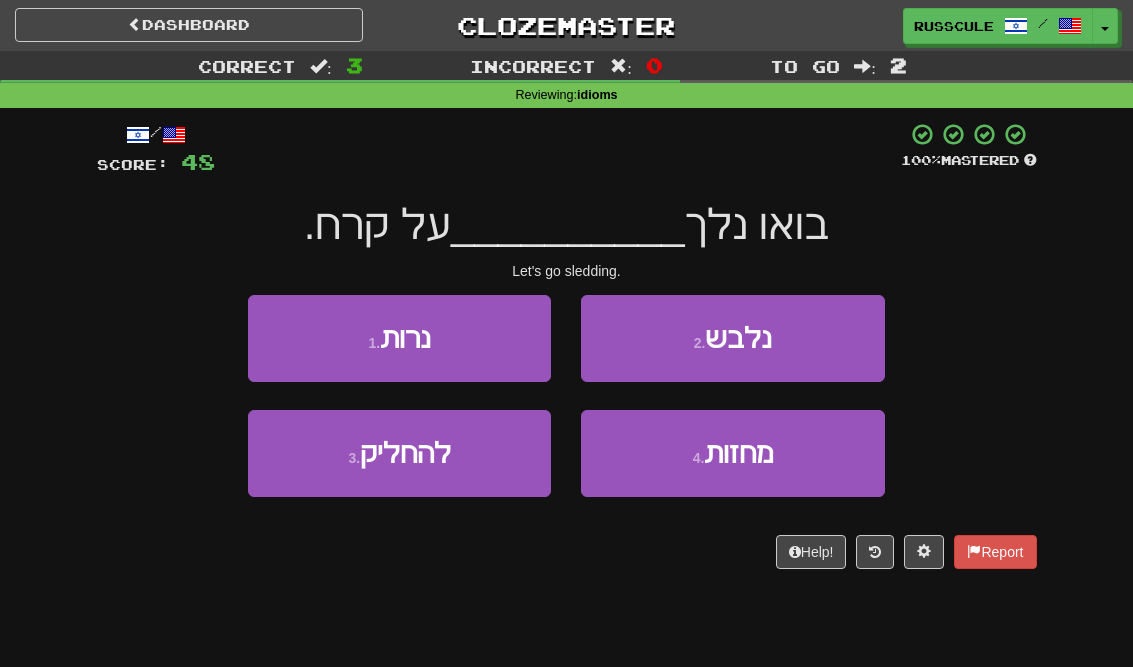 click on "1 .  נרות" at bounding box center [399, 338] 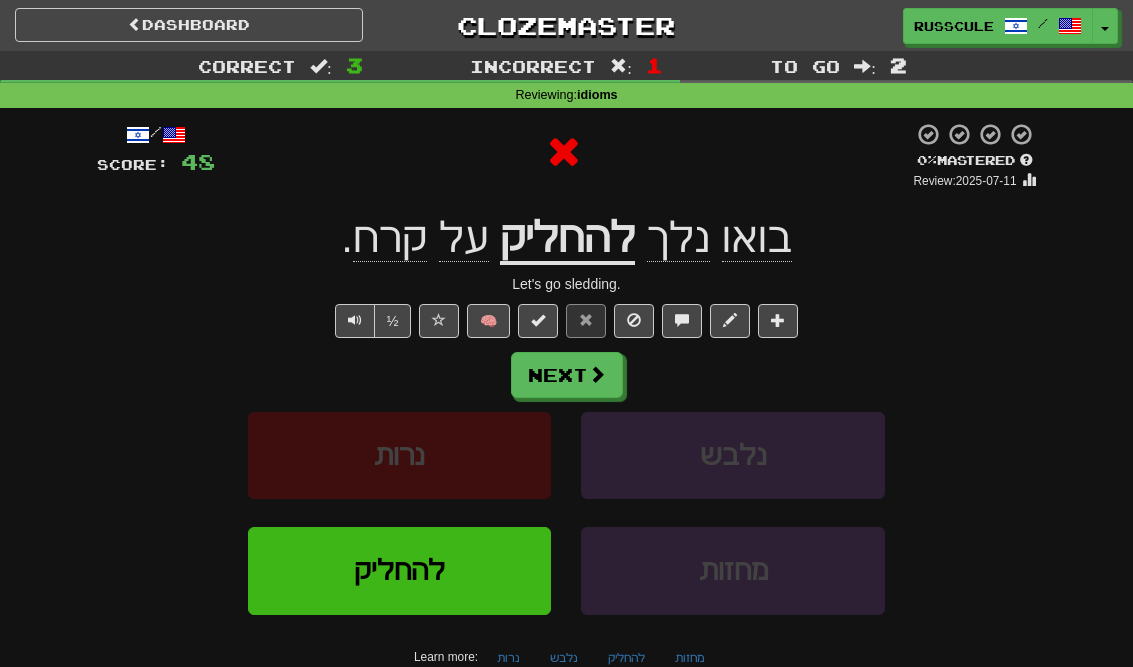click at bounding box center [597, 374] 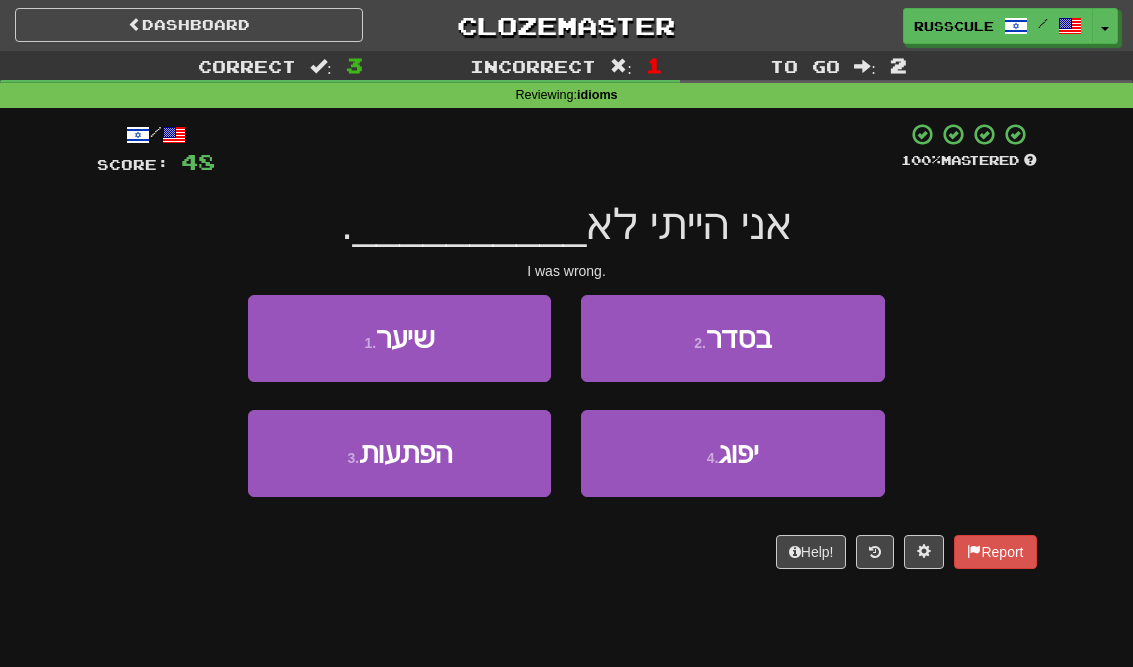 click on "2 .  בסדר" at bounding box center (732, 338) 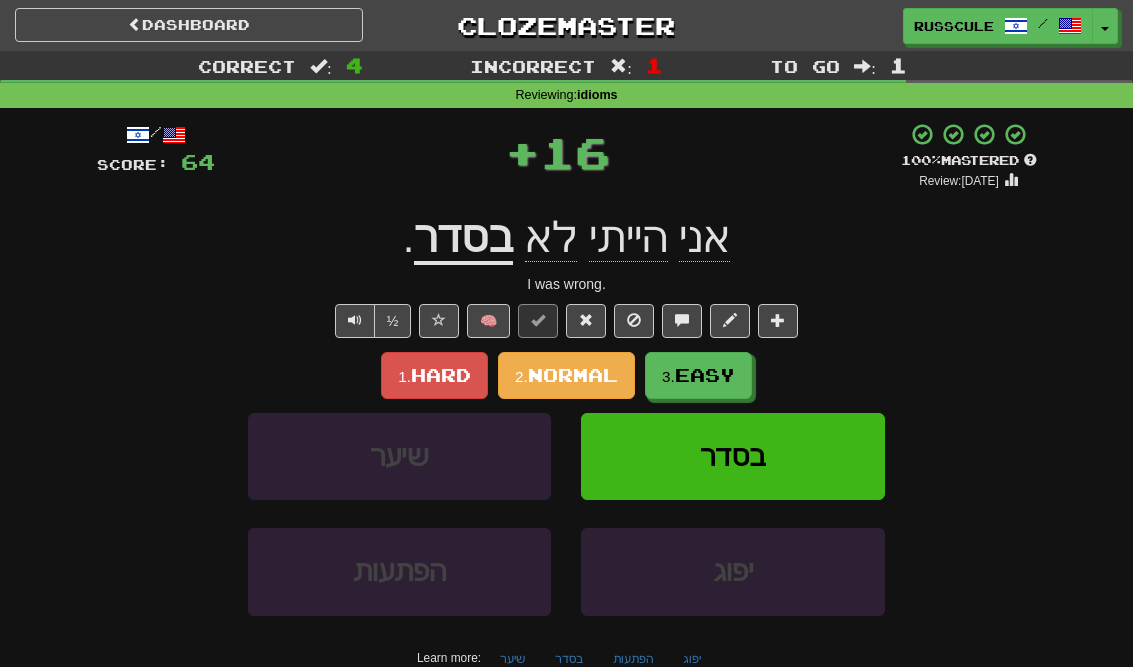 click on "3.  Easy" at bounding box center [698, 375] 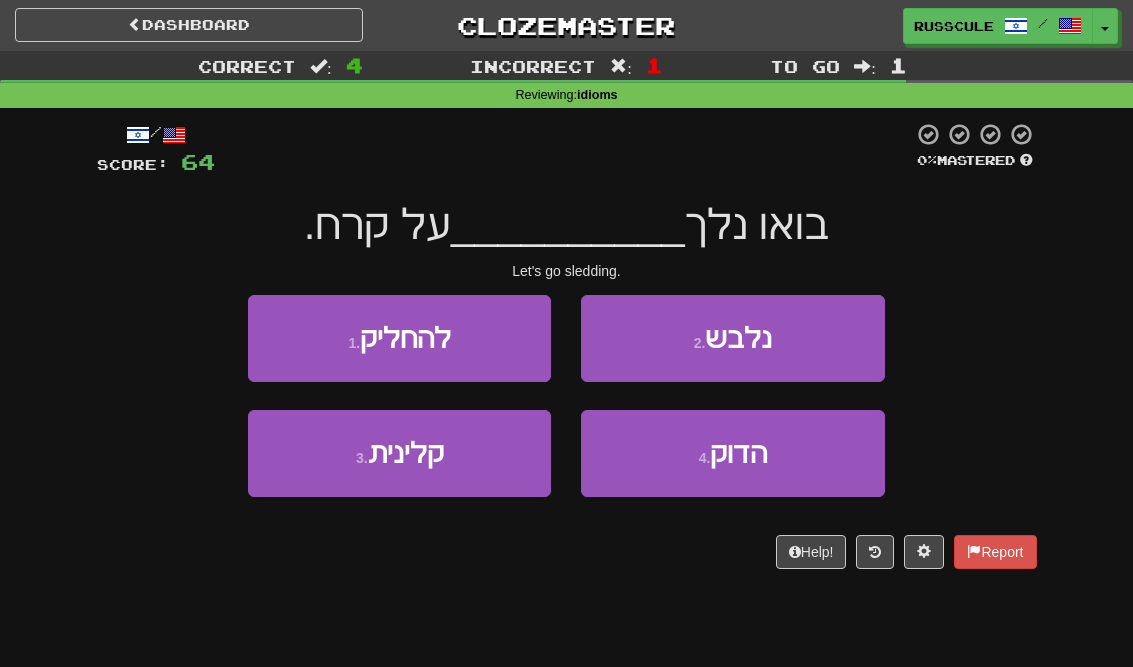 click on "1 .  להחליק" at bounding box center (399, 338) 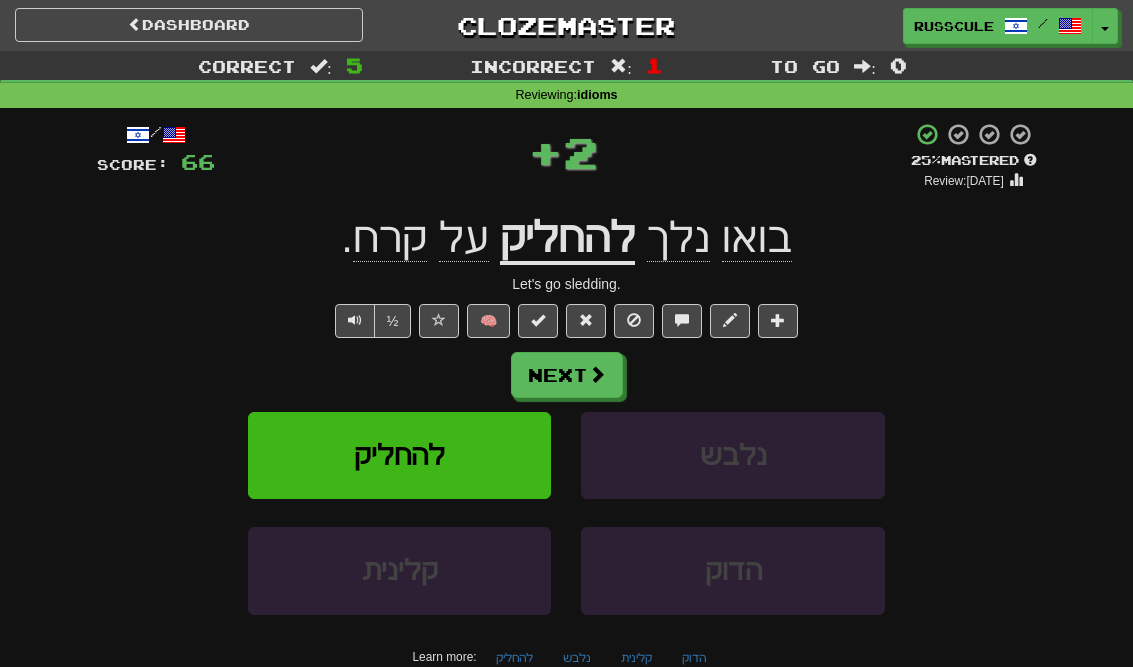 click at bounding box center (597, 374) 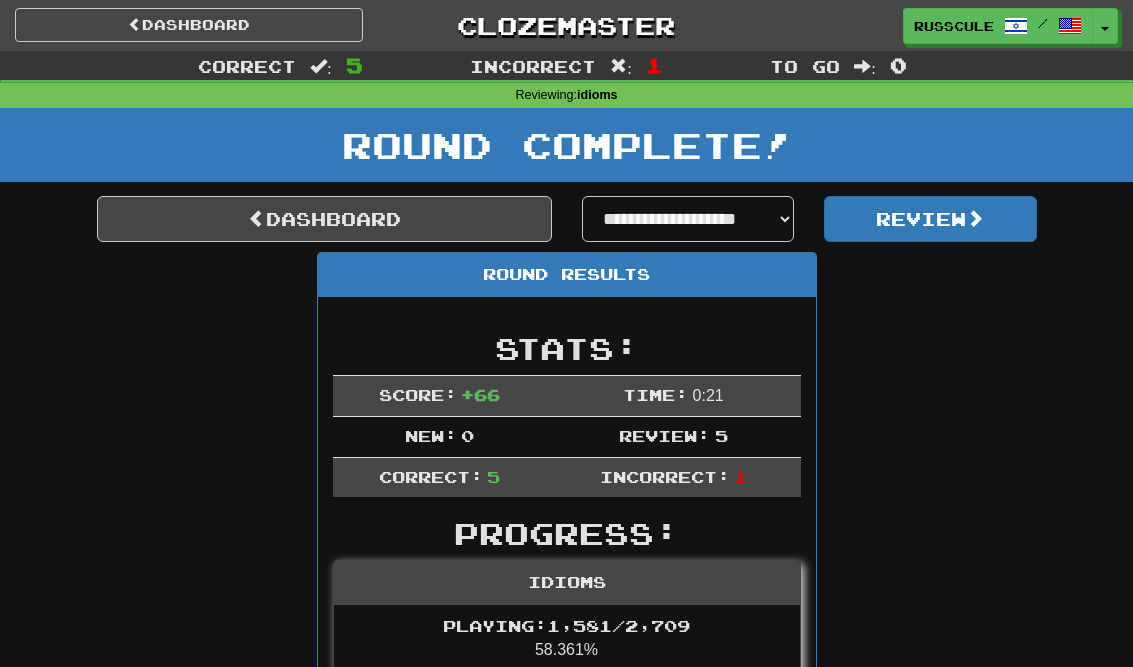 click on "Dashboard" at bounding box center [324, 219] 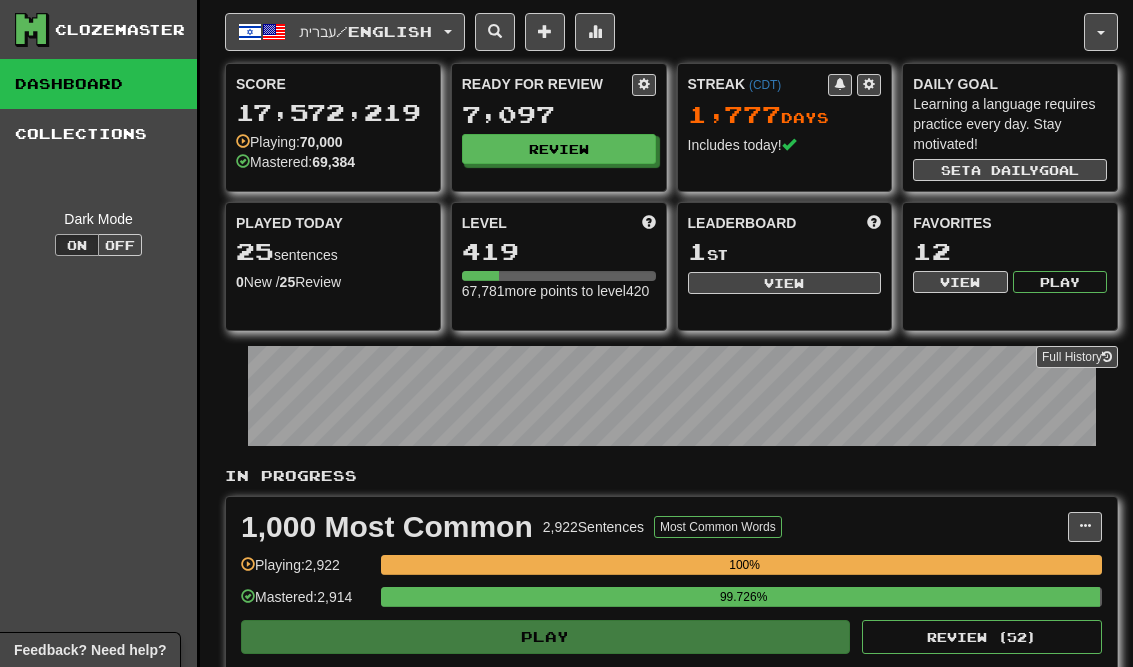 scroll, scrollTop: 0, scrollLeft: 0, axis: both 